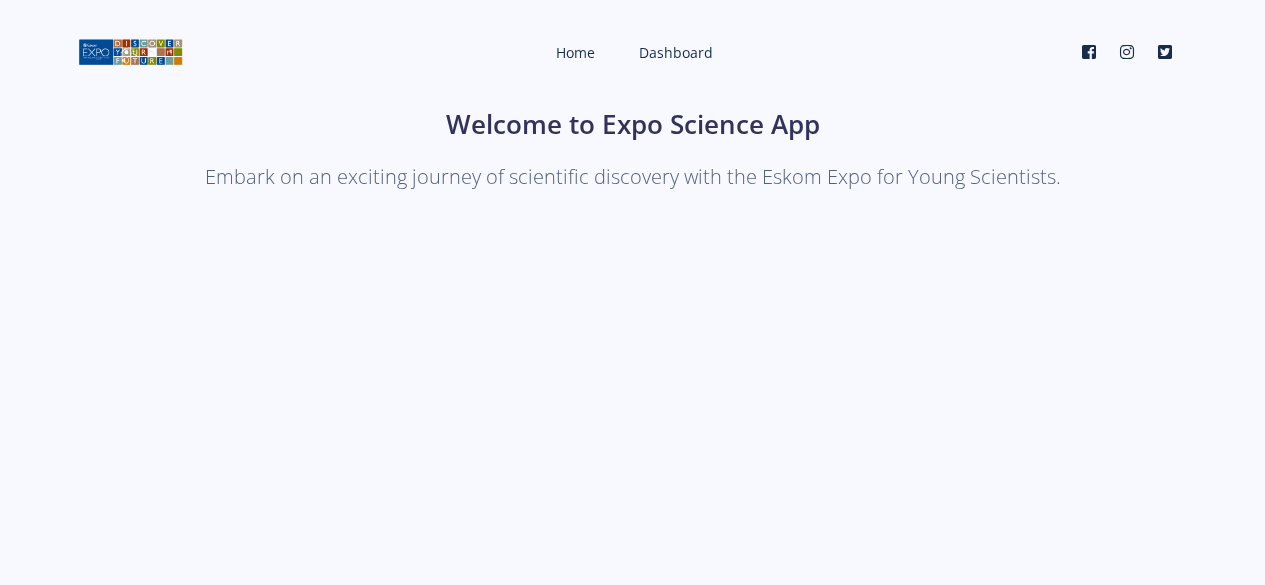 scroll, scrollTop: 0, scrollLeft: 0, axis: both 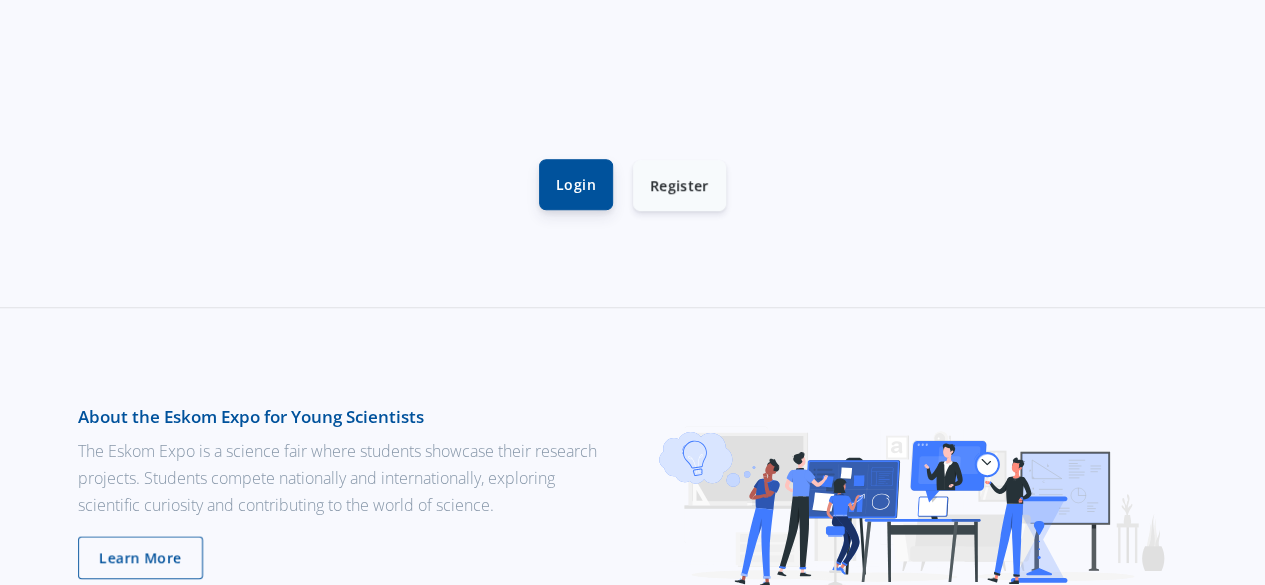 click on "Login" at bounding box center (576, 184) 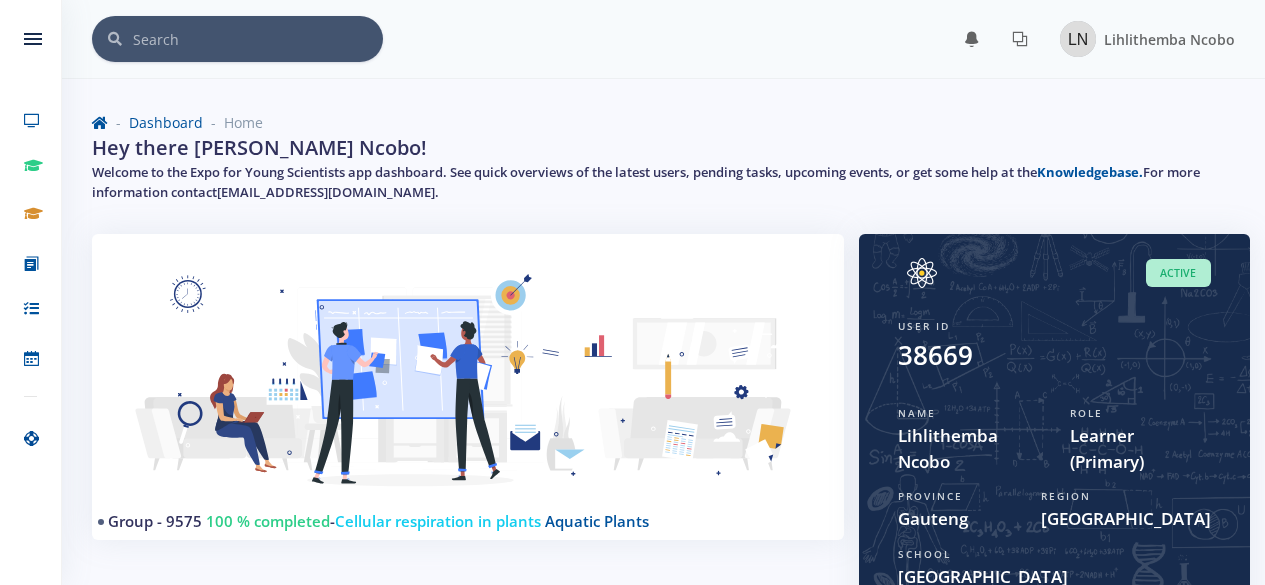scroll, scrollTop: 0, scrollLeft: 0, axis: both 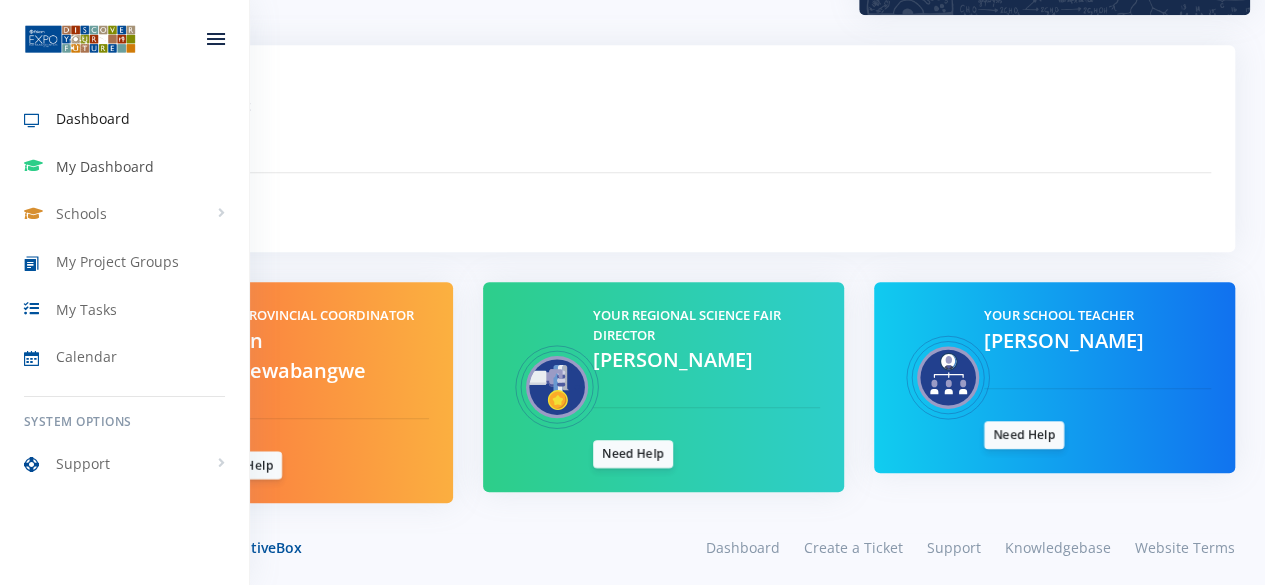 click on "My Dashboard" at bounding box center (105, 166) 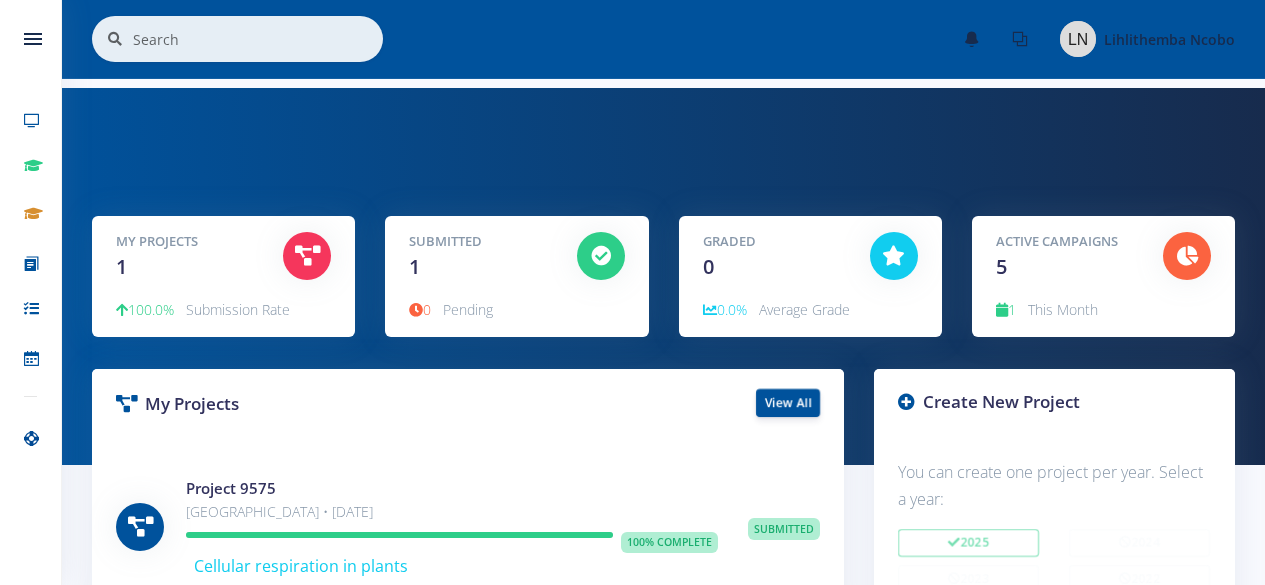 scroll, scrollTop: 0, scrollLeft: 0, axis: both 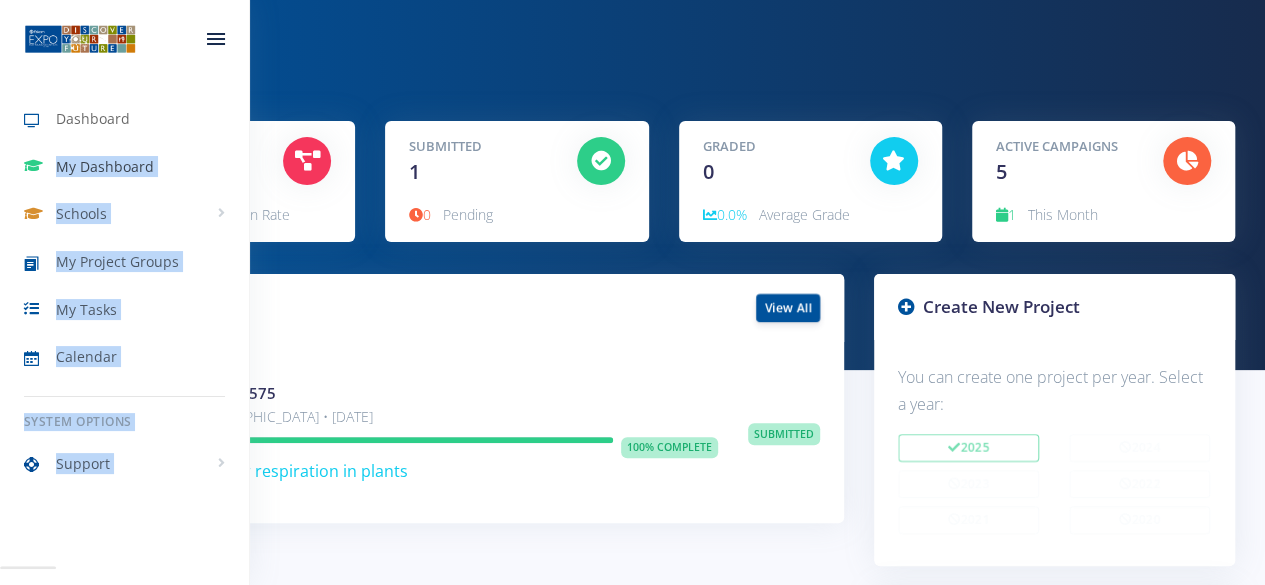 drag, startPoint x: 289, startPoint y: 147, endPoint x: 30, endPoint y: 163, distance: 259.49374 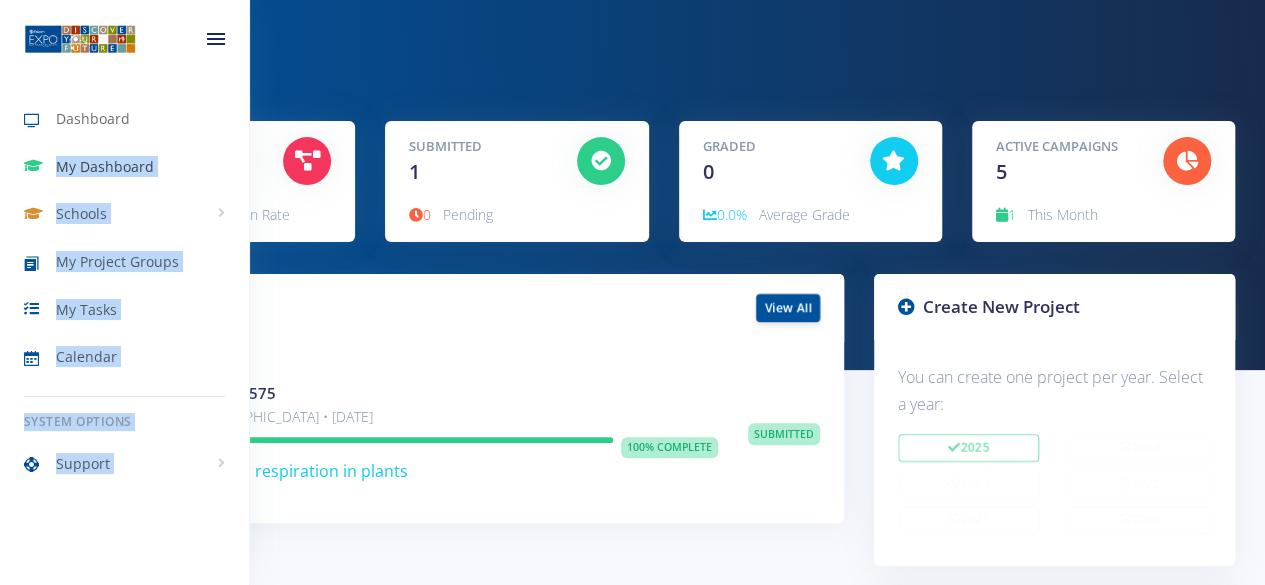 click on "My Dashboard" at bounding box center [105, 166] 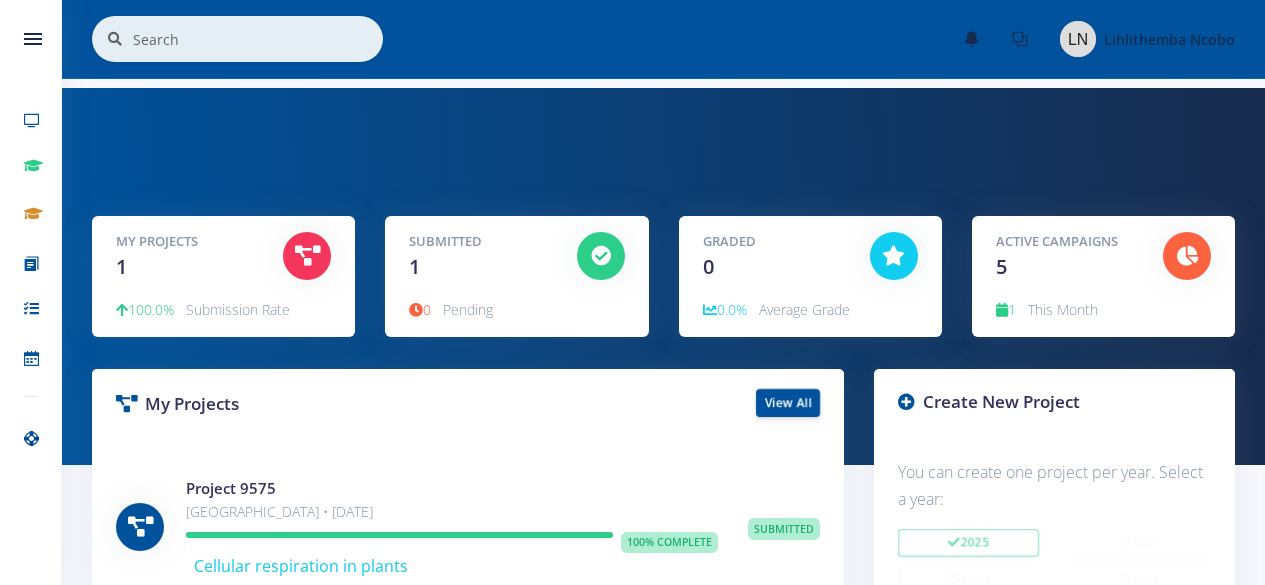 scroll, scrollTop: 0, scrollLeft: 0, axis: both 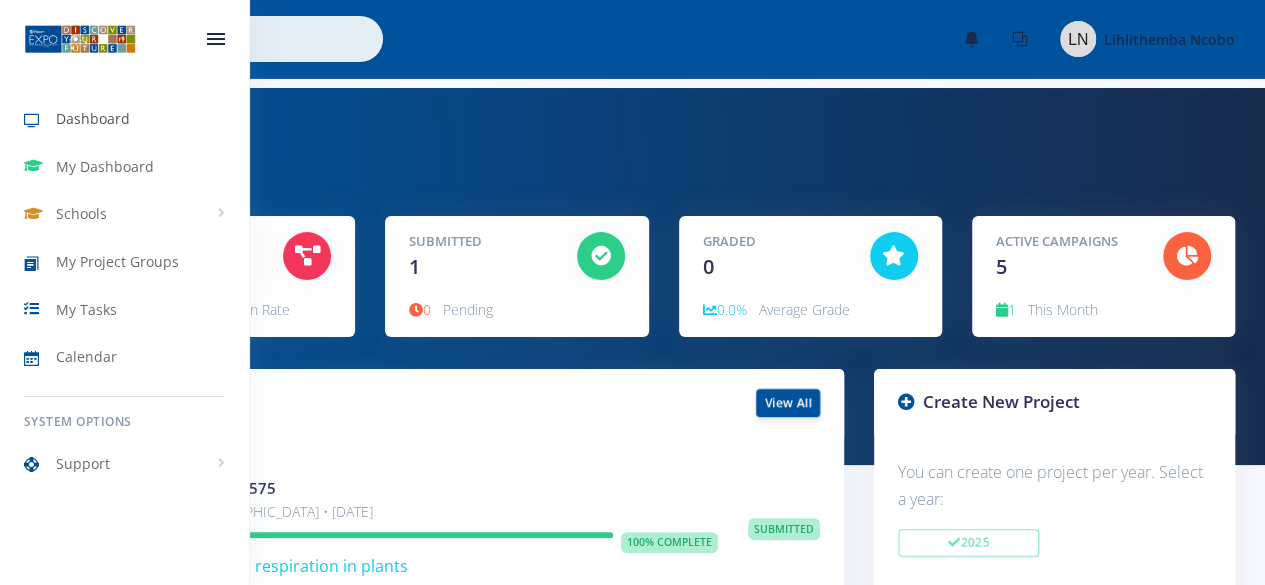 click on "Dashboard" at bounding box center [93, 118] 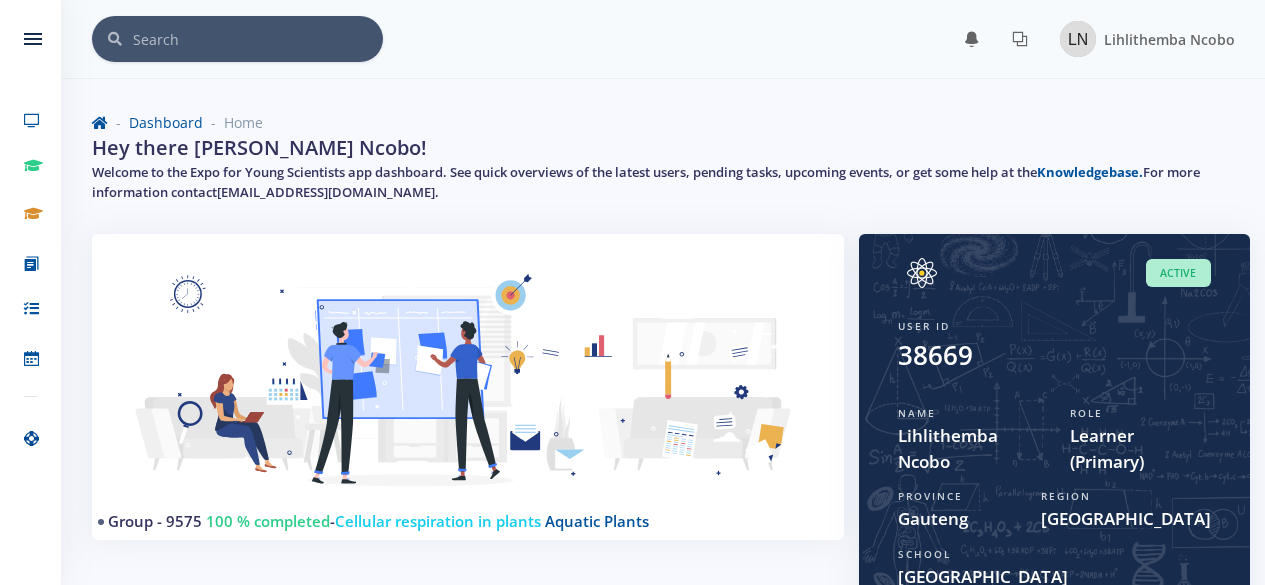 scroll, scrollTop: 0, scrollLeft: 0, axis: both 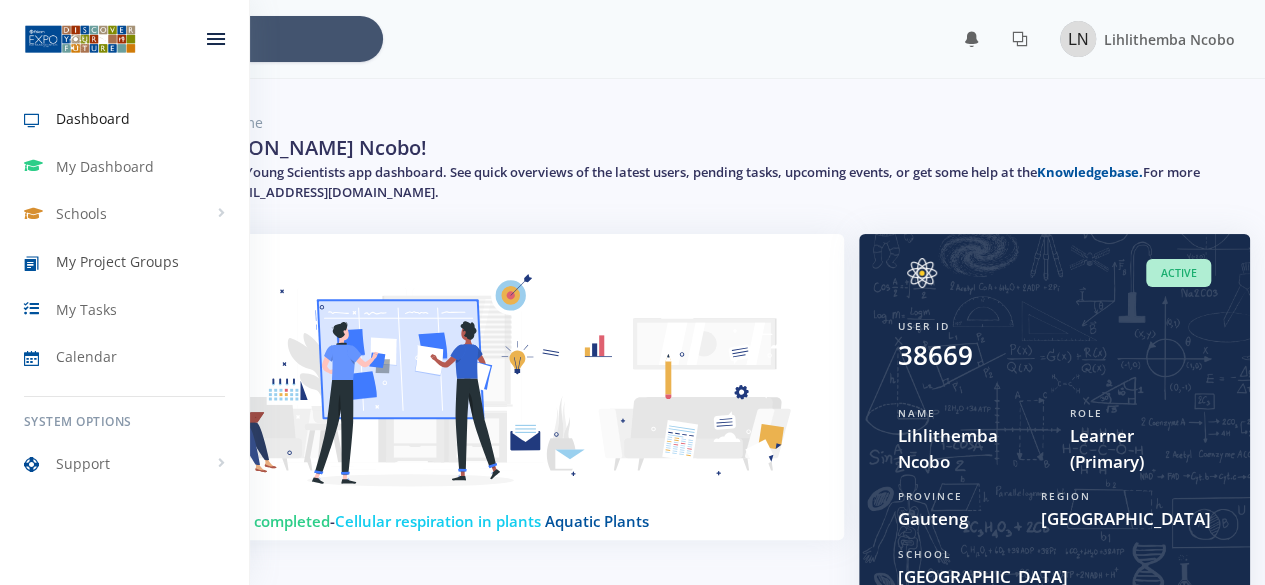 click on "My Project Groups" at bounding box center [117, 261] 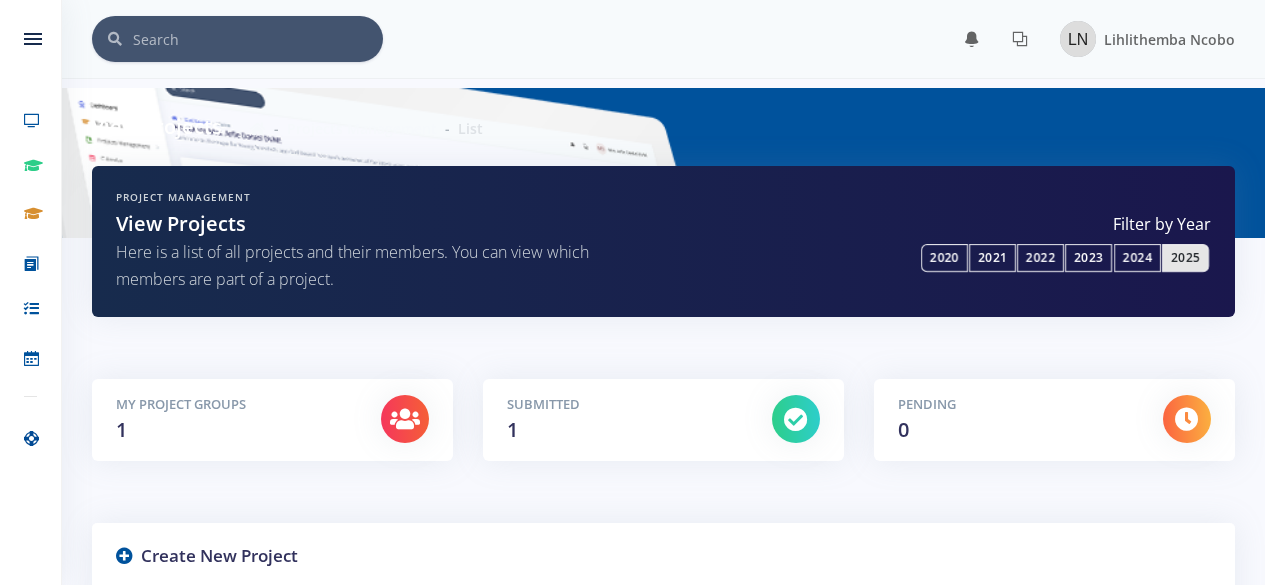 scroll, scrollTop: 0, scrollLeft: 0, axis: both 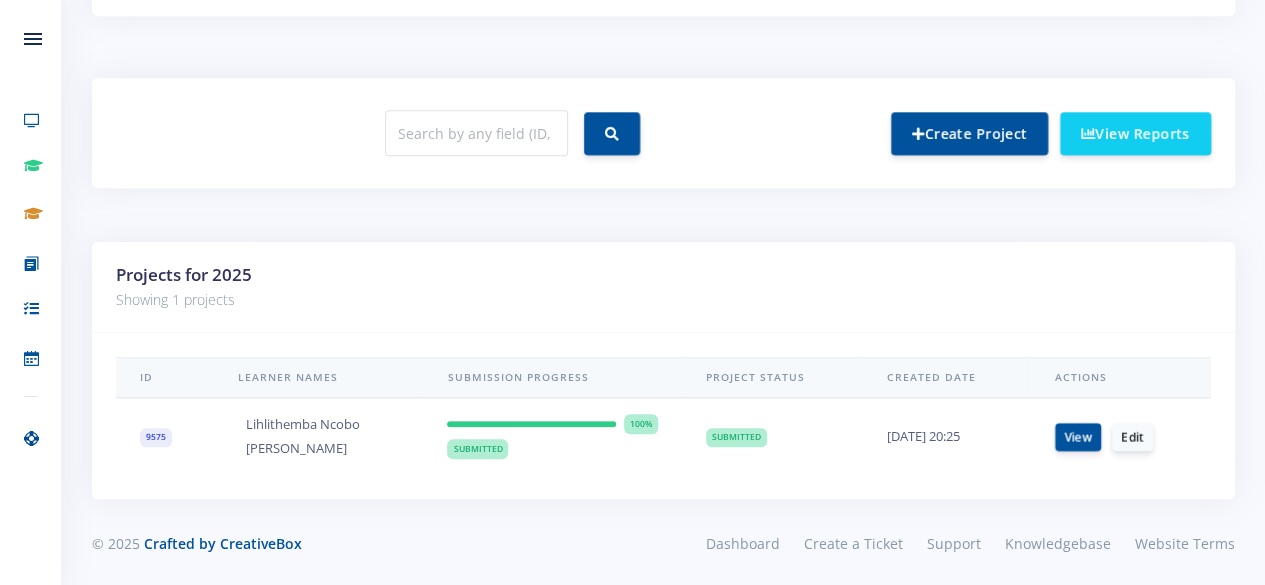 click on "Showing 1 projects" at bounding box center [663, 300] 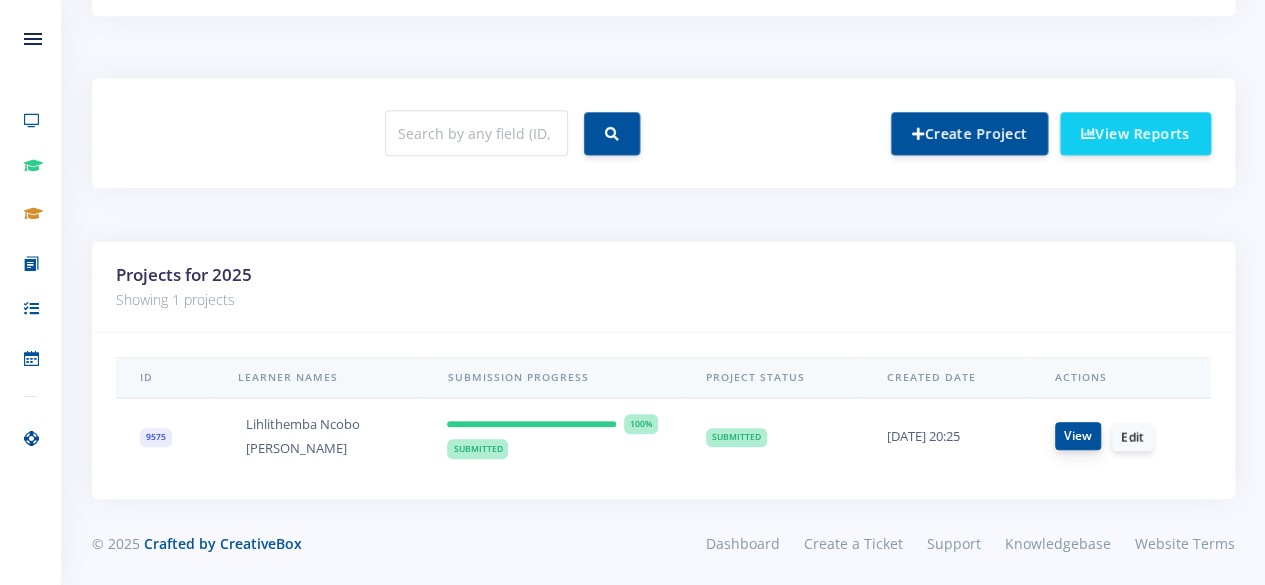 click on "View" at bounding box center (1078, 436) 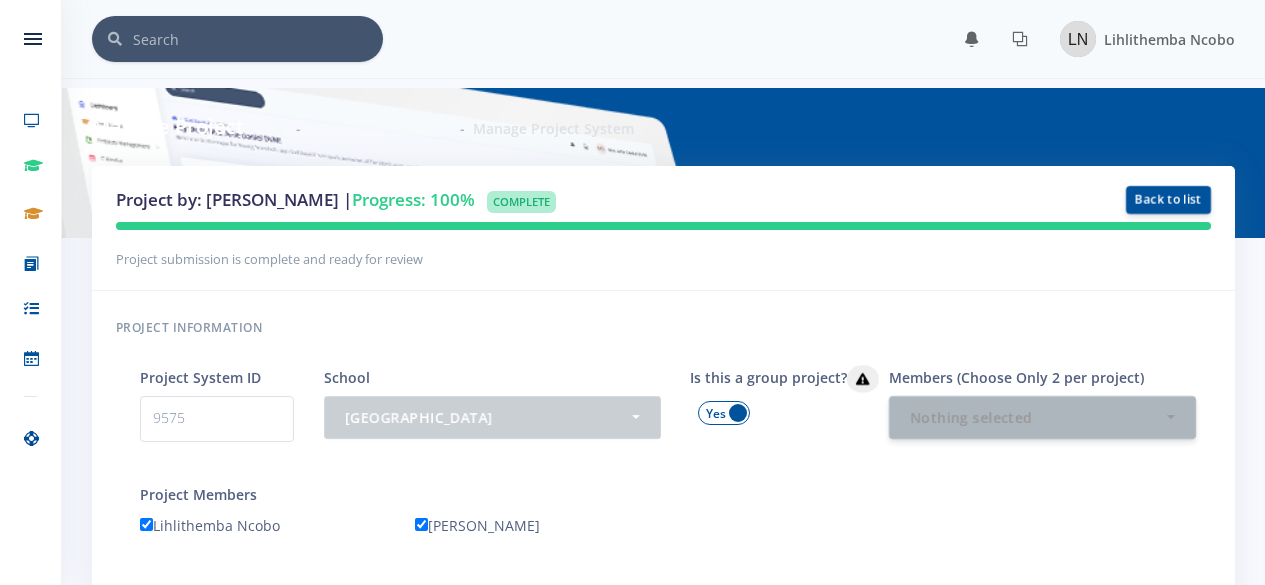 scroll, scrollTop: 0, scrollLeft: 0, axis: both 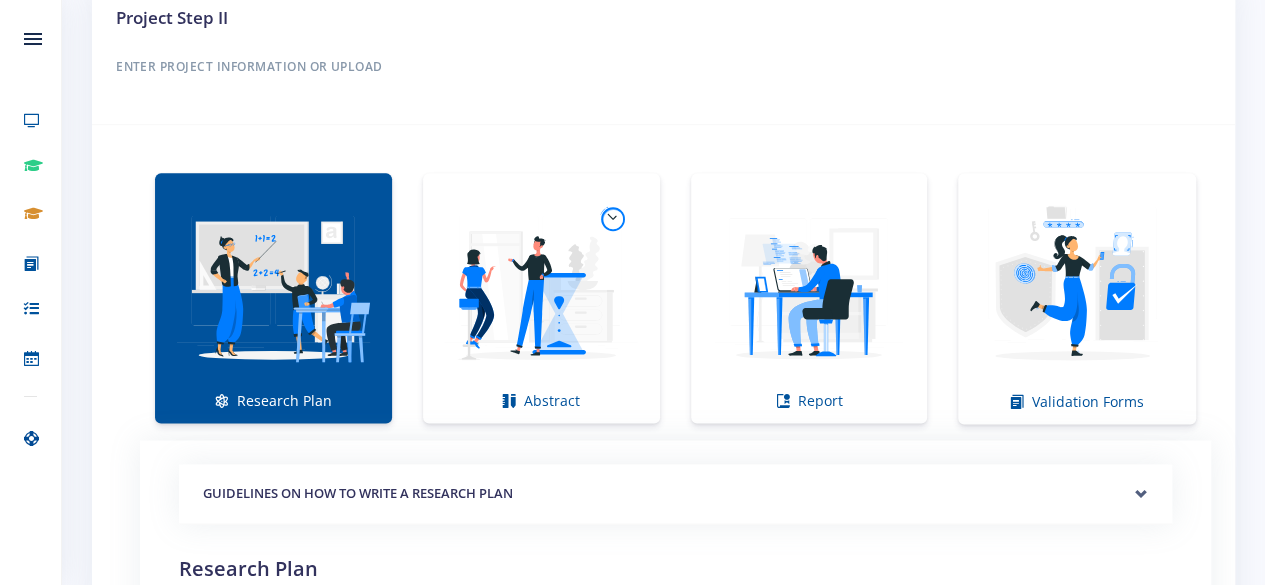 click at bounding box center (273, 287) 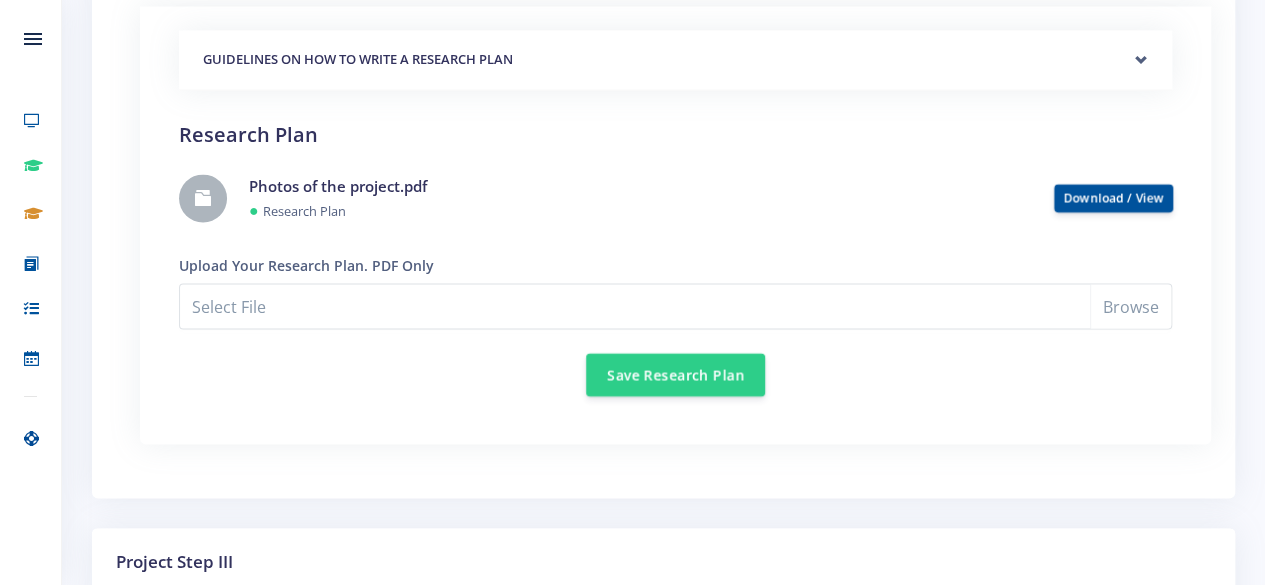 scroll, scrollTop: 1640, scrollLeft: 0, axis: vertical 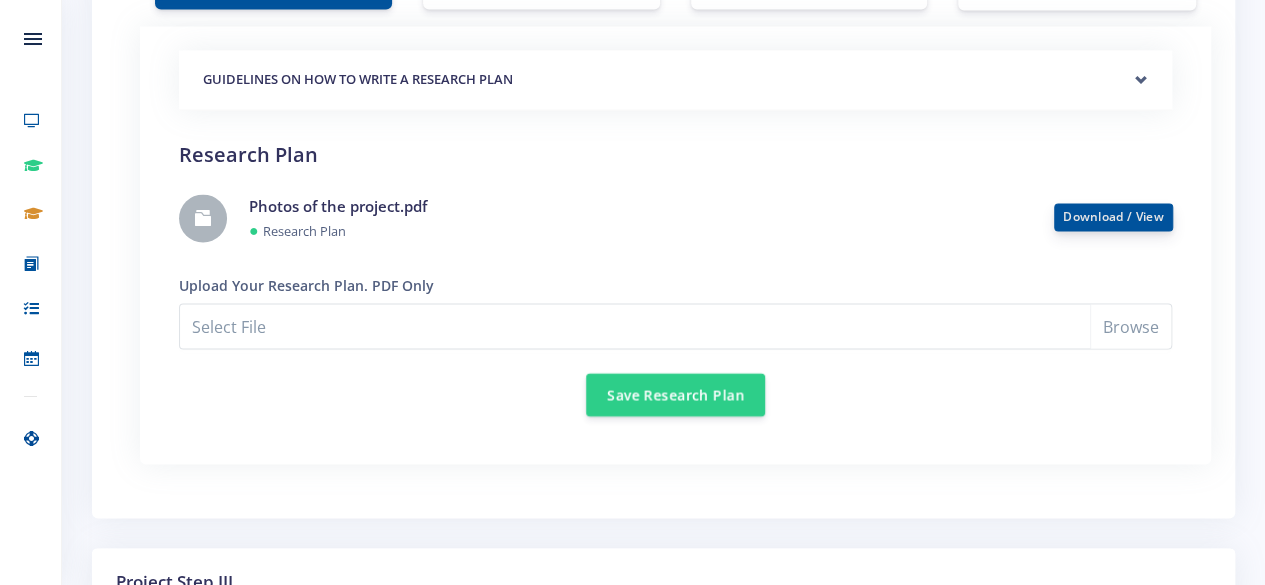 click on "Download
/ View" at bounding box center (1113, 216) 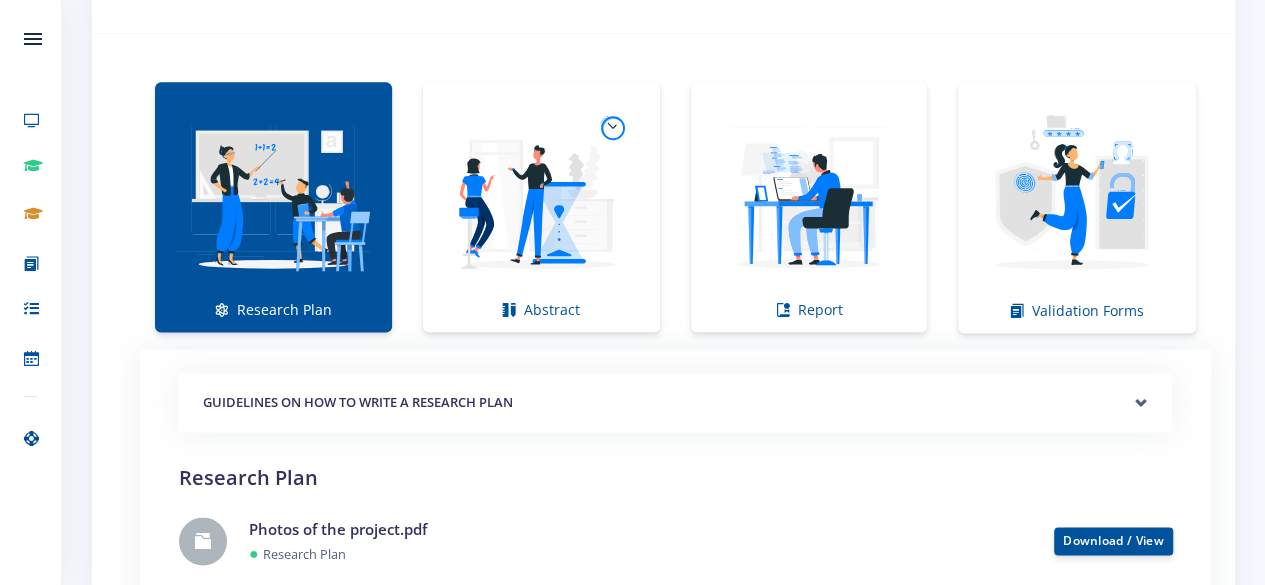 scroll, scrollTop: 1314, scrollLeft: 0, axis: vertical 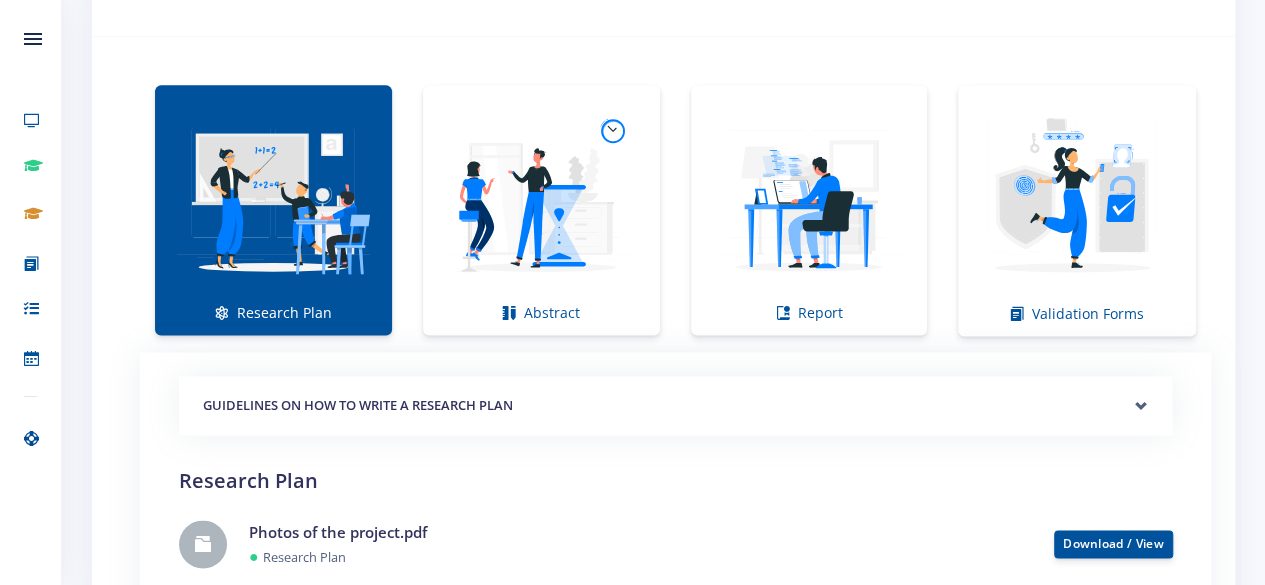 click on "GUIDELINES ON HOW TO WRITE A RESEARCH
PLAN" at bounding box center [675, 406] 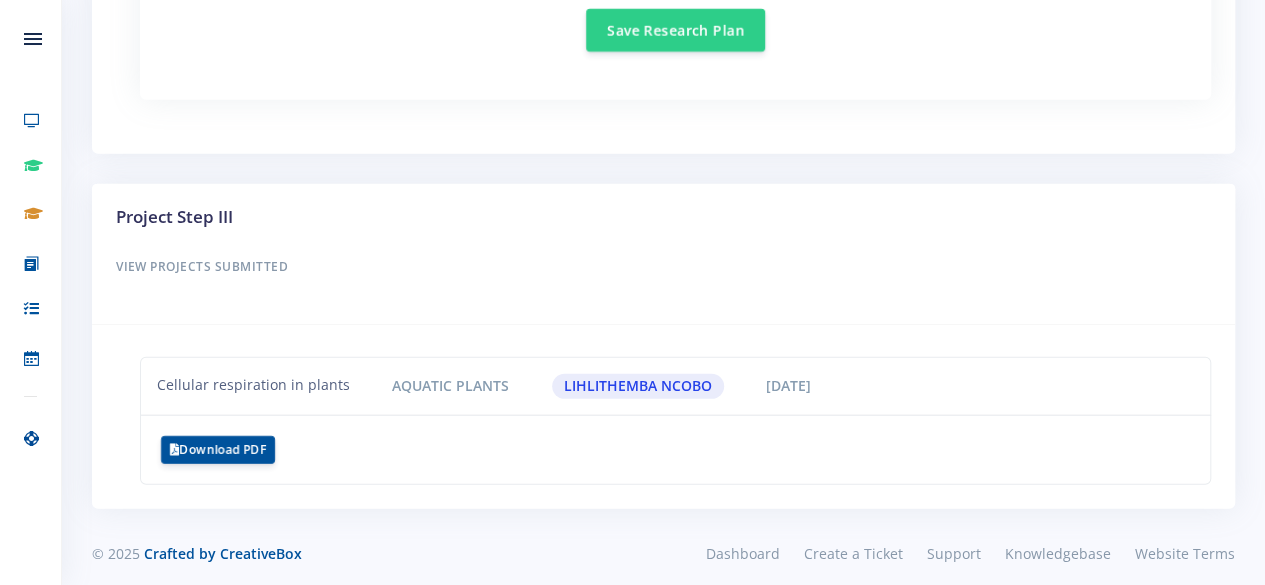 scroll, scrollTop: 2685, scrollLeft: 0, axis: vertical 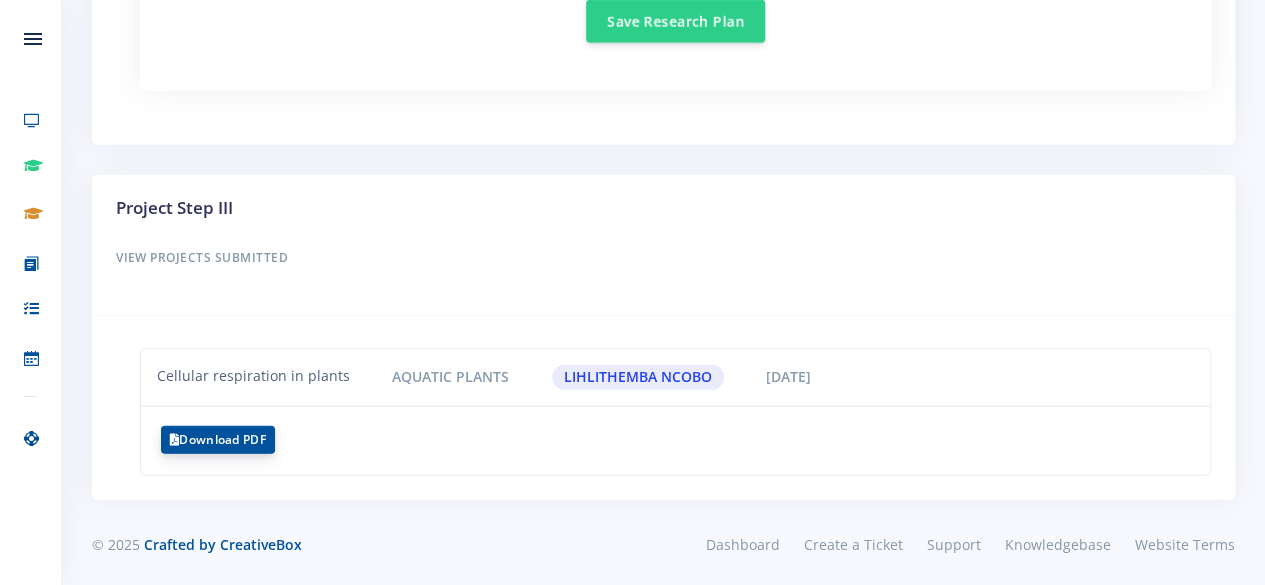 click on "Download PDF" at bounding box center (218, 440) 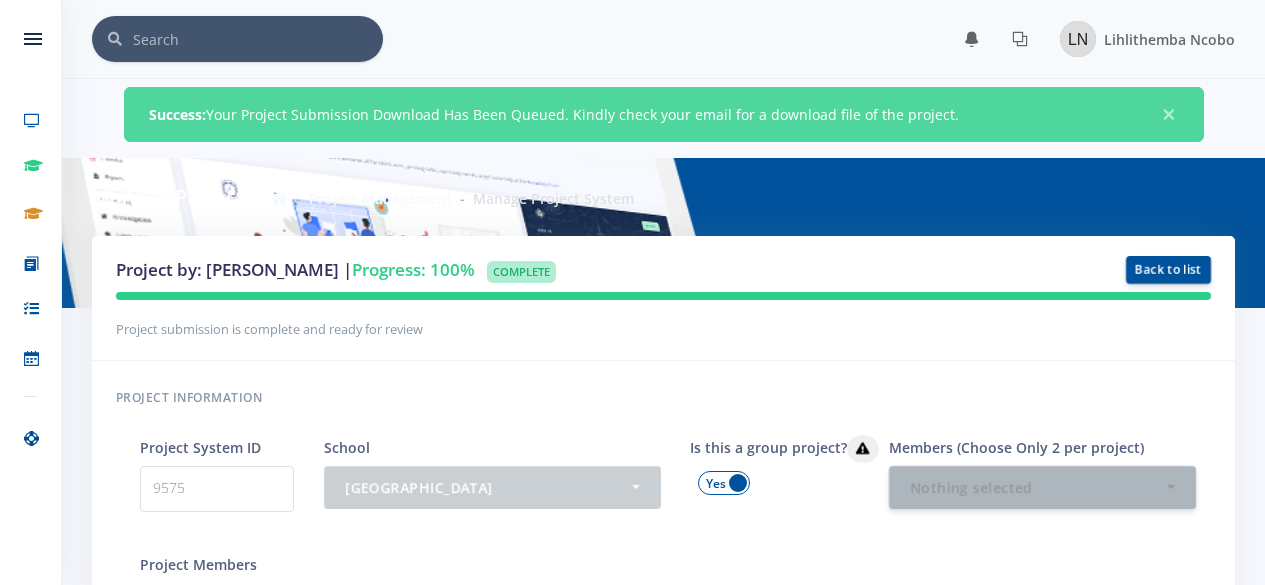 scroll, scrollTop: 0, scrollLeft: 0, axis: both 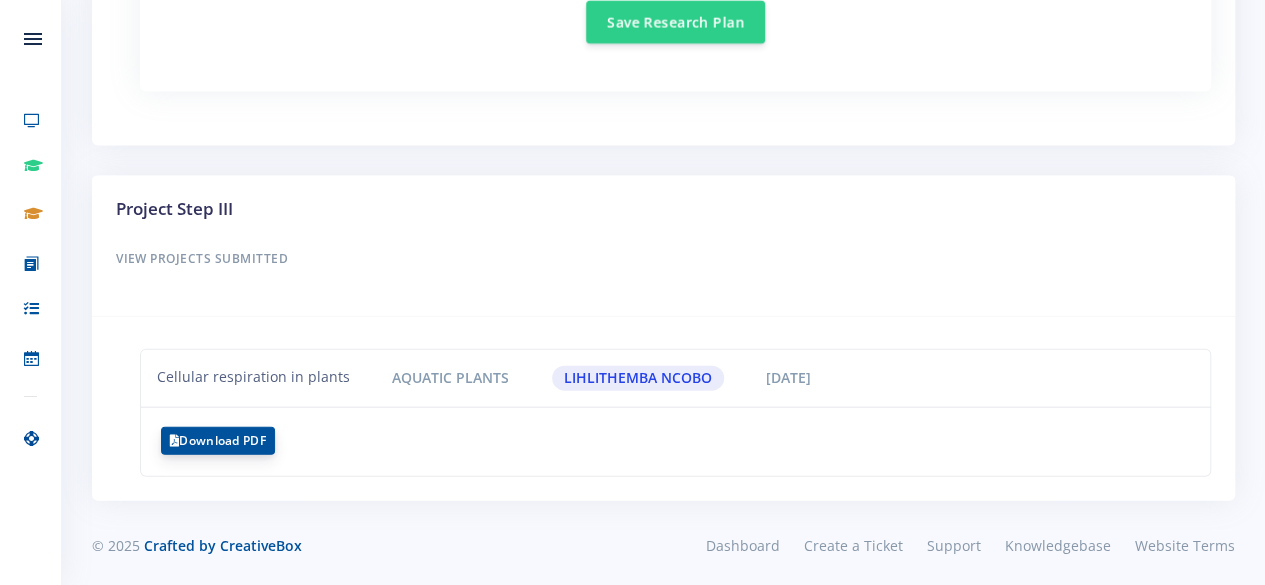 click on "Download PDF" at bounding box center [218, 441] 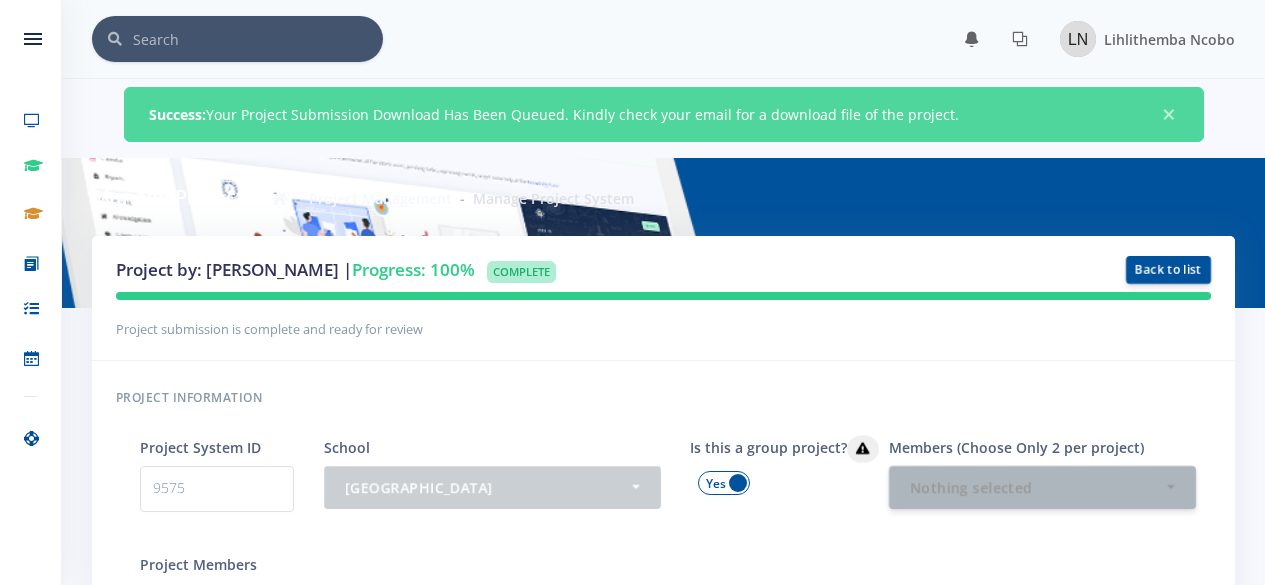 scroll, scrollTop: 0, scrollLeft: 0, axis: both 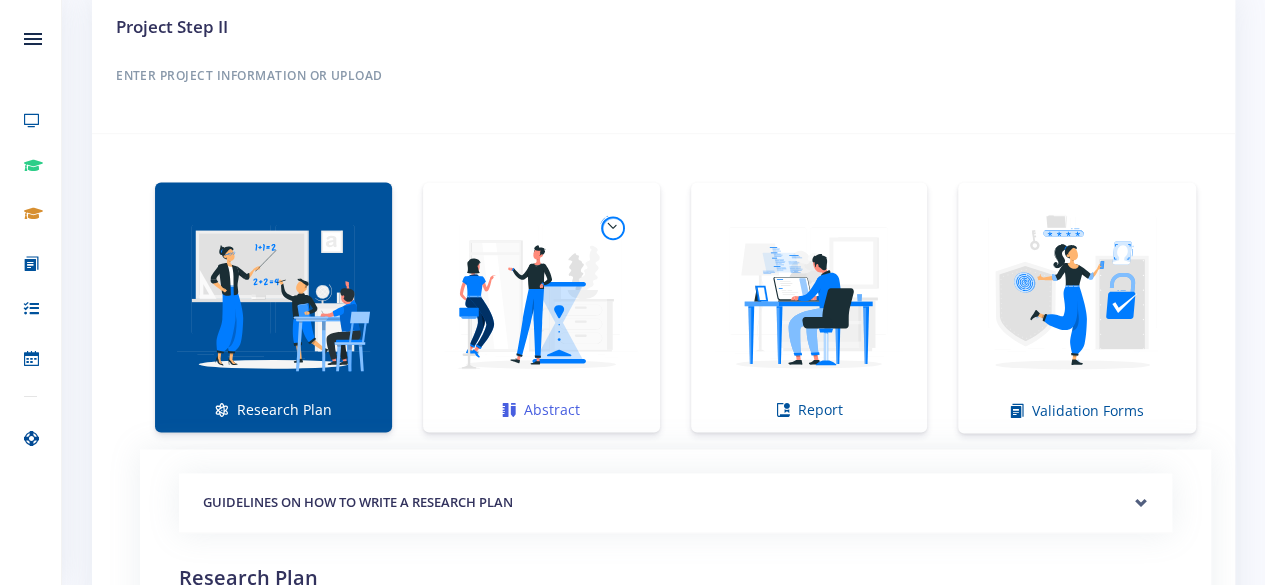 click at bounding box center [541, 296] 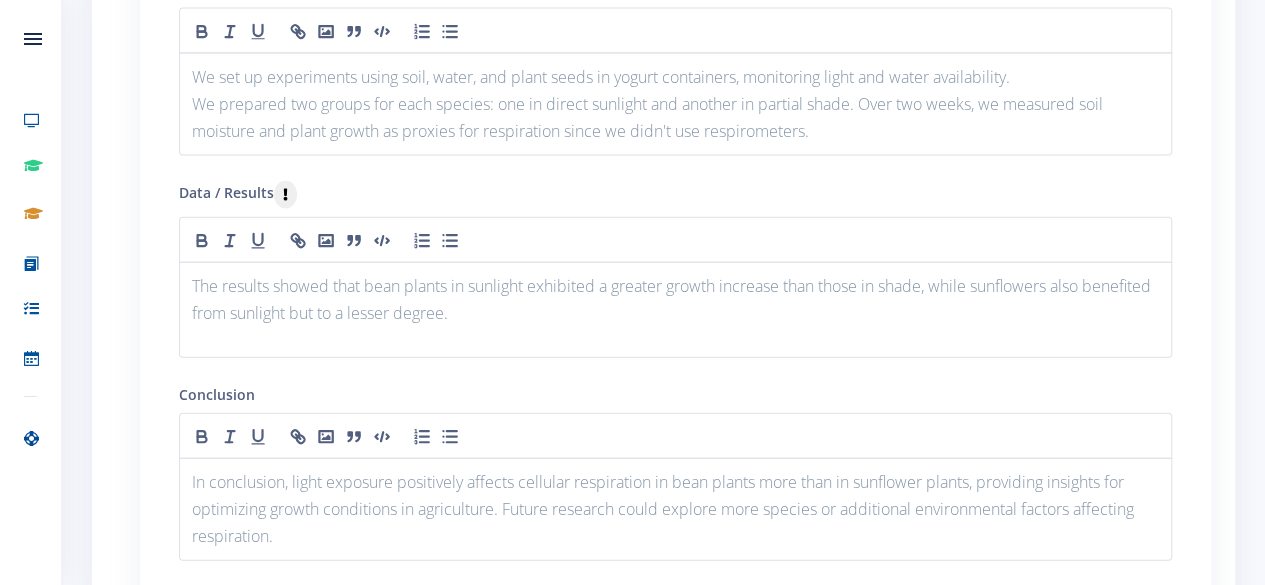 scroll, scrollTop: 138, scrollLeft: 0, axis: vertical 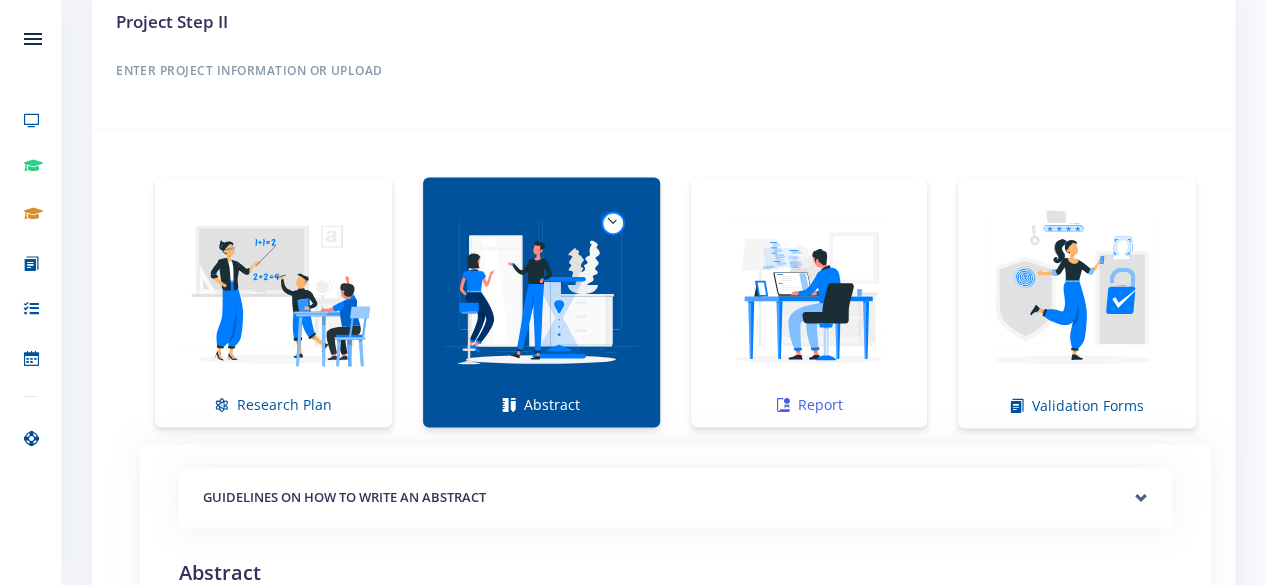 click at bounding box center [809, 291] 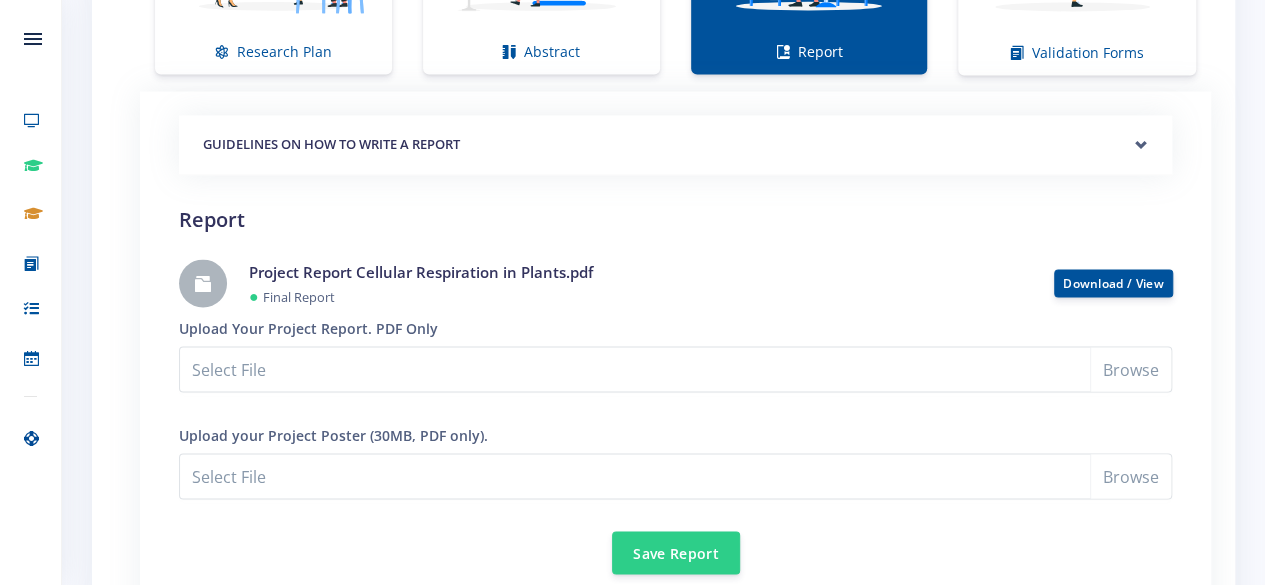 scroll, scrollTop: 1638, scrollLeft: 0, axis: vertical 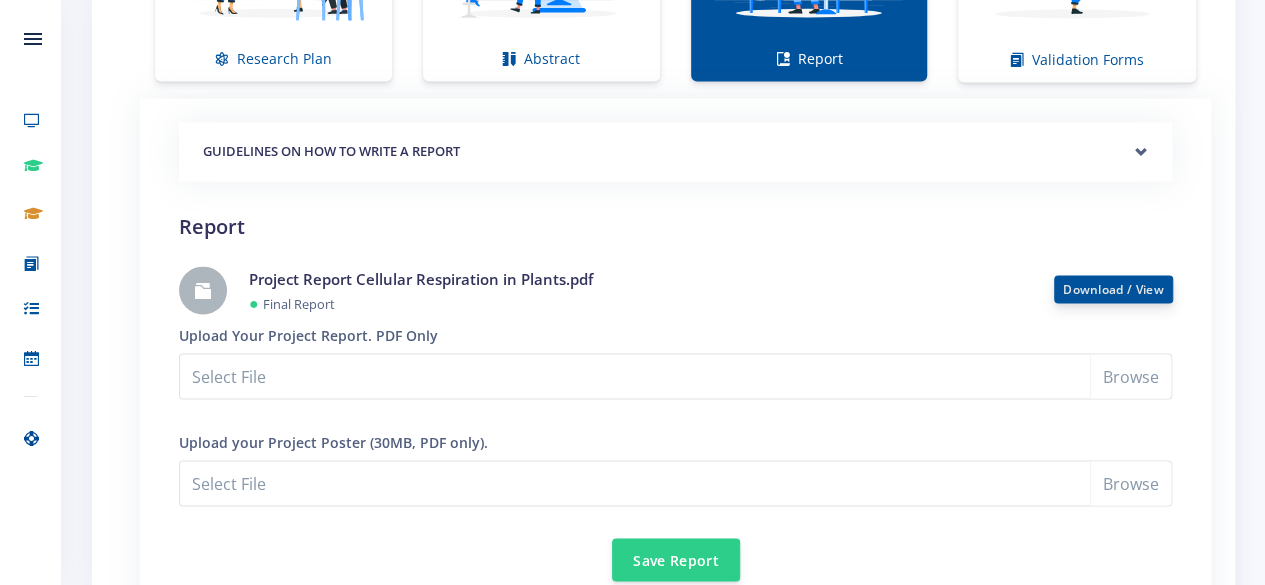 click on "Download
/ View" at bounding box center [1113, 288] 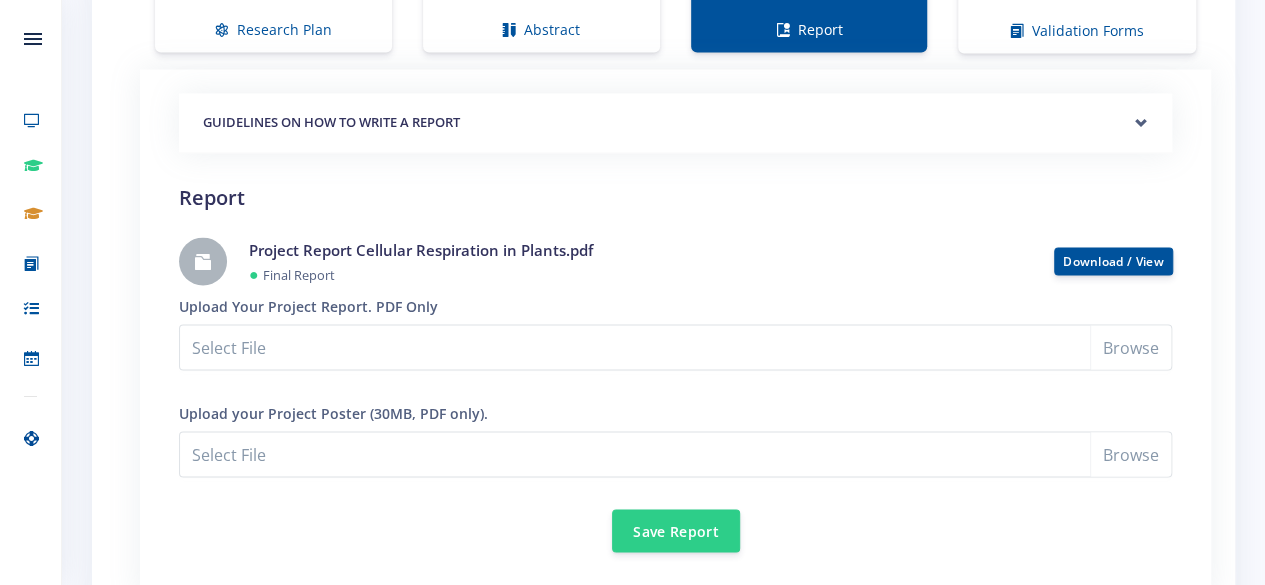scroll, scrollTop: 1674, scrollLeft: 0, axis: vertical 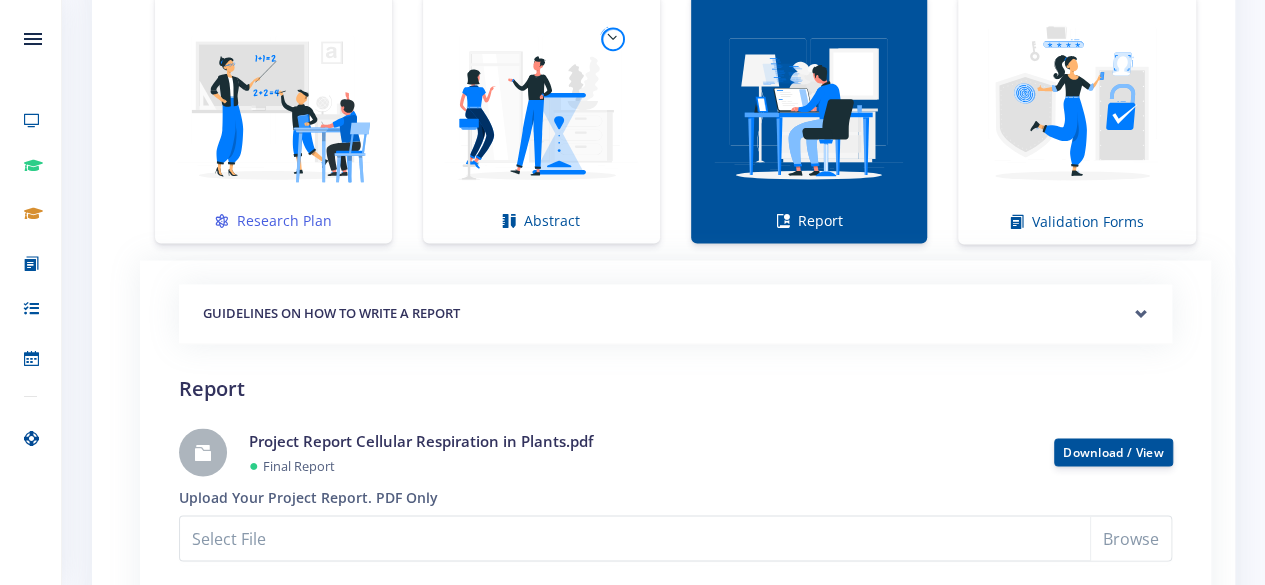 click at bounding box center [273, 107] 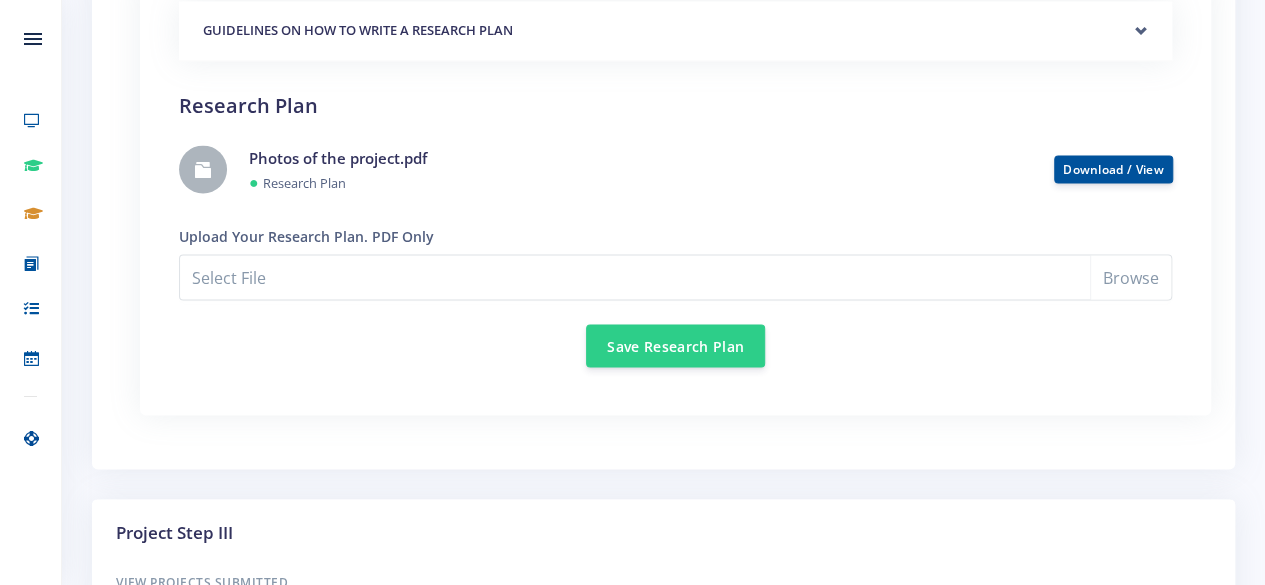 scroll, scrollTop: 1772, scrollLeft: 0, axis: vertical 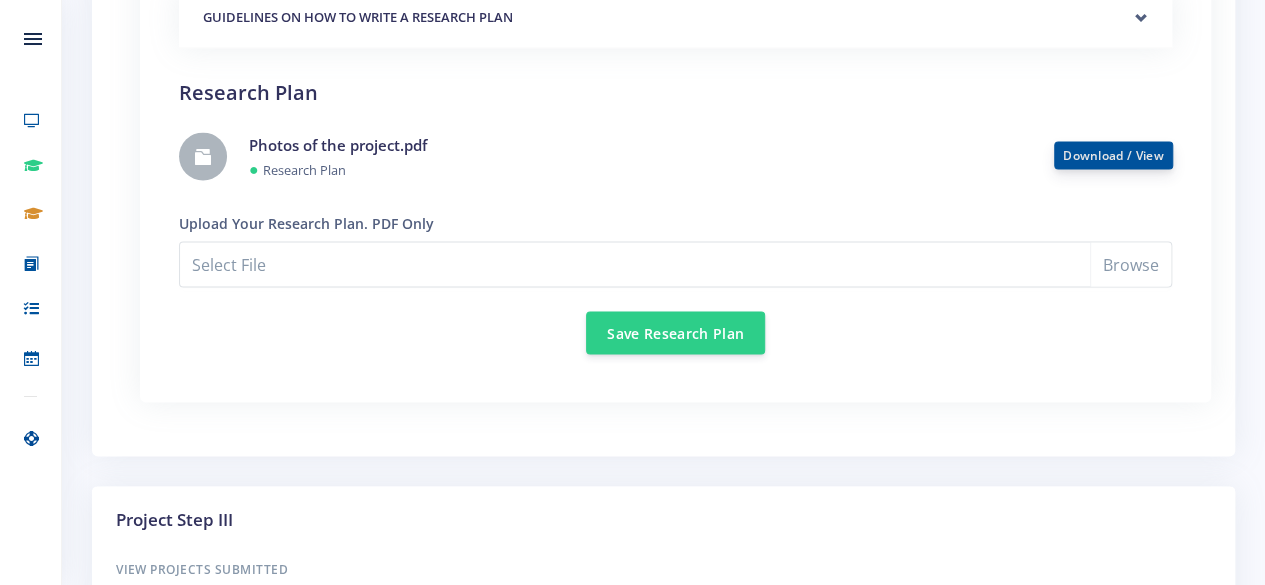 click on "Download
/ View" at bounding box center (1113, 154) 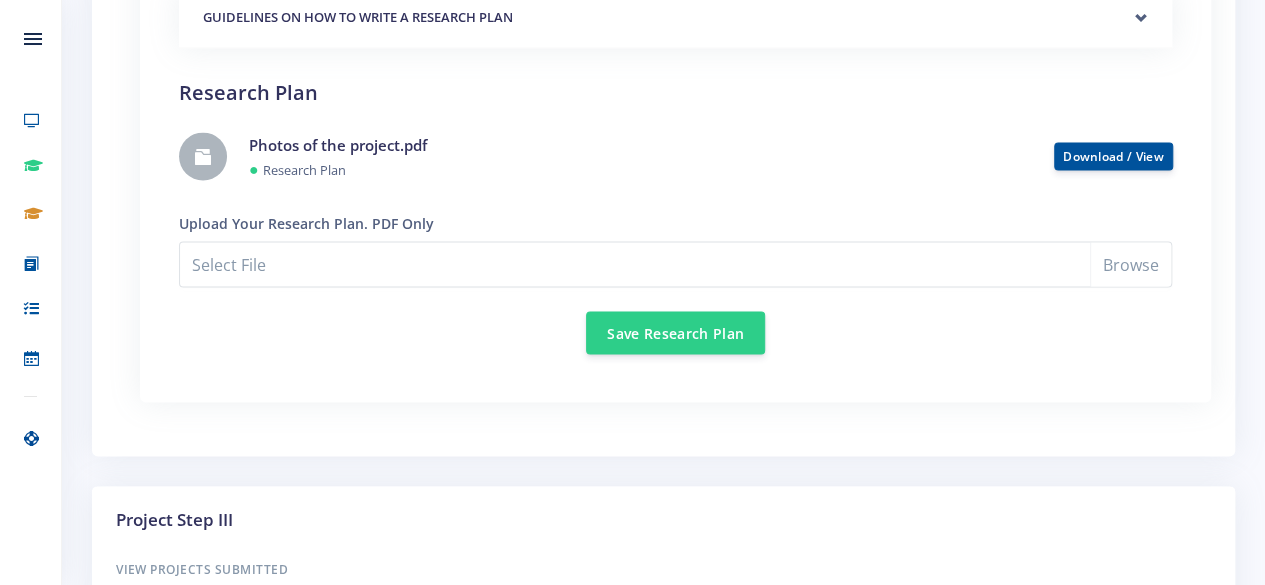 scroll, scrollTop: 1769, scrollLeft: 0, axis: vertical 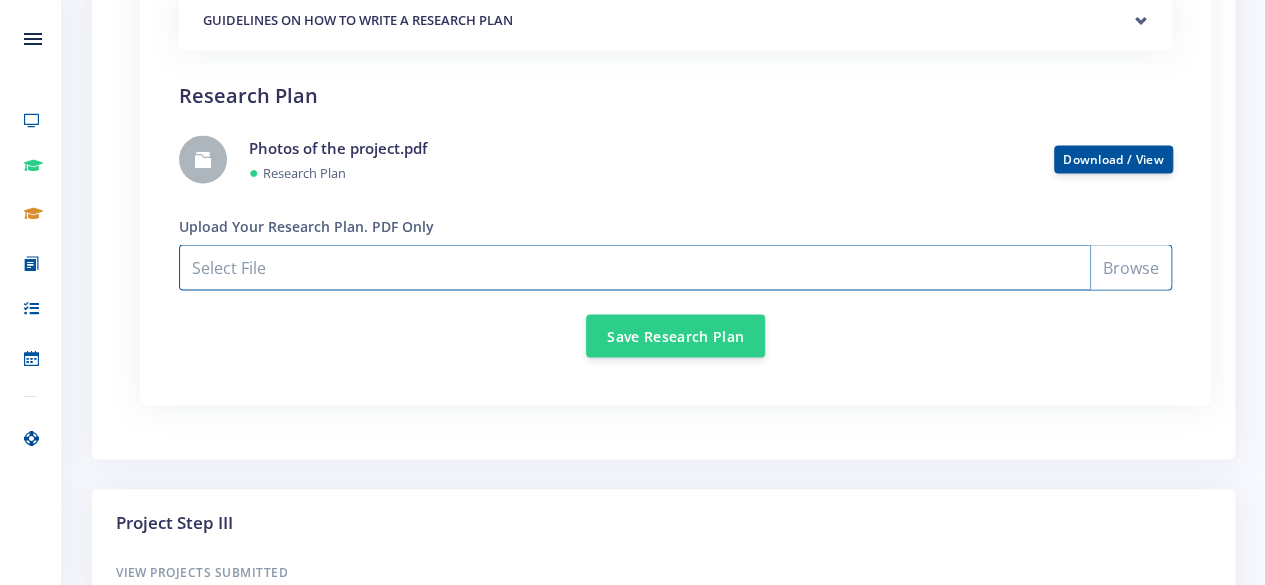 click on "Select File" at bounding box center (675, 267) 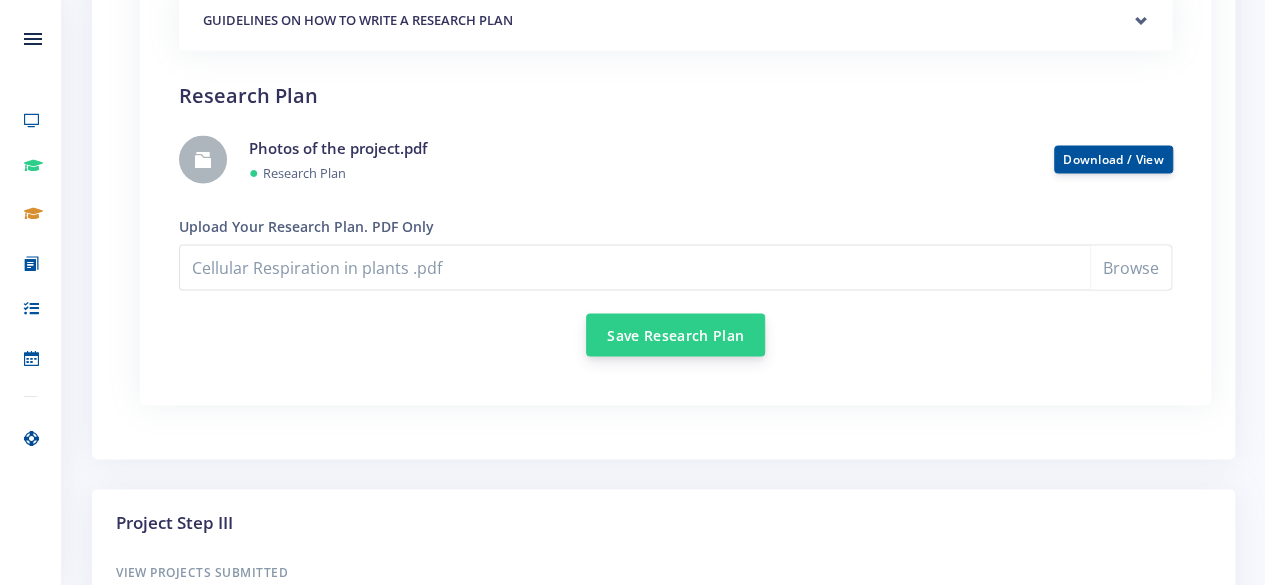 click on "Save Research Plan" at bounding box center (675, 334) 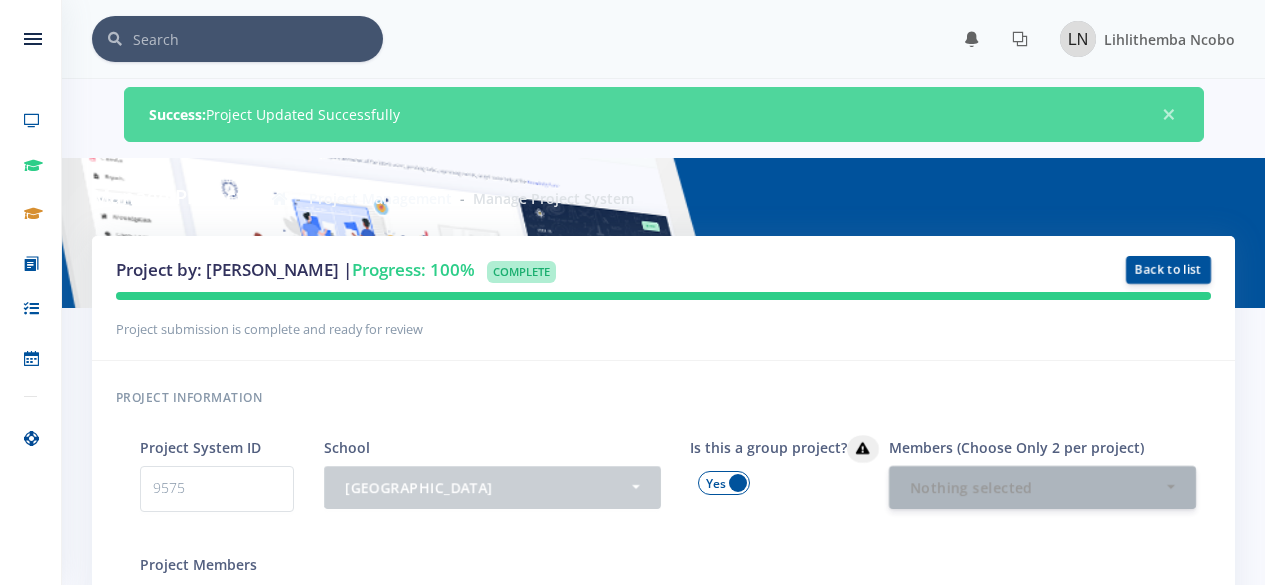 scroll, scrollTop: 0, scrollLeft: 0, axis: both 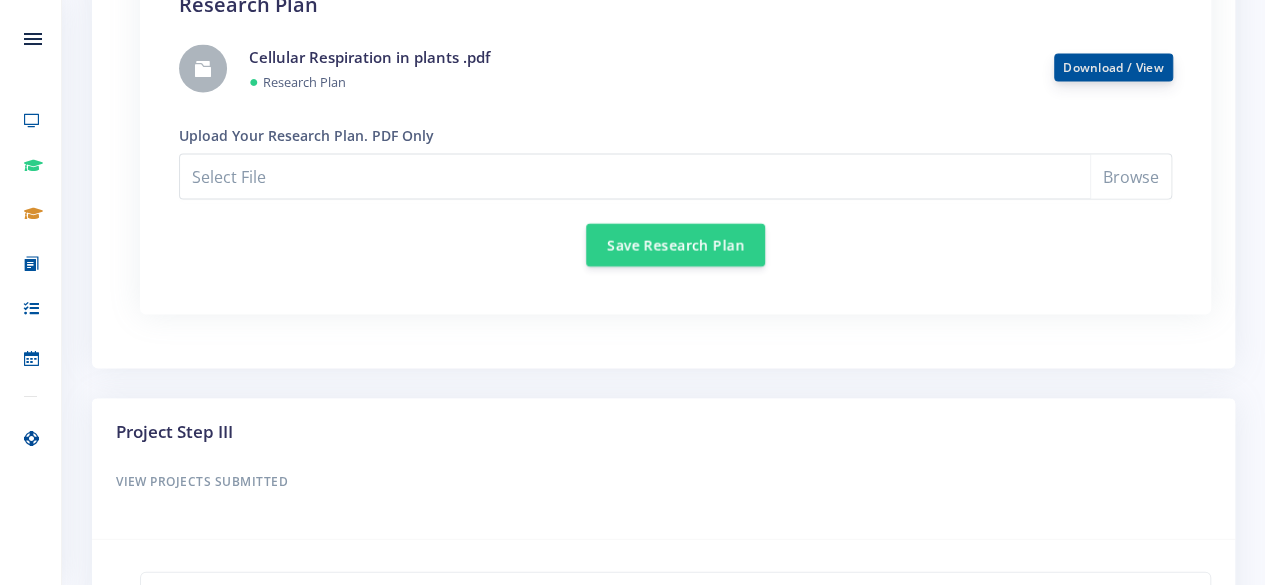click on "Download
/ View" at bounding box center (1113, 66) 